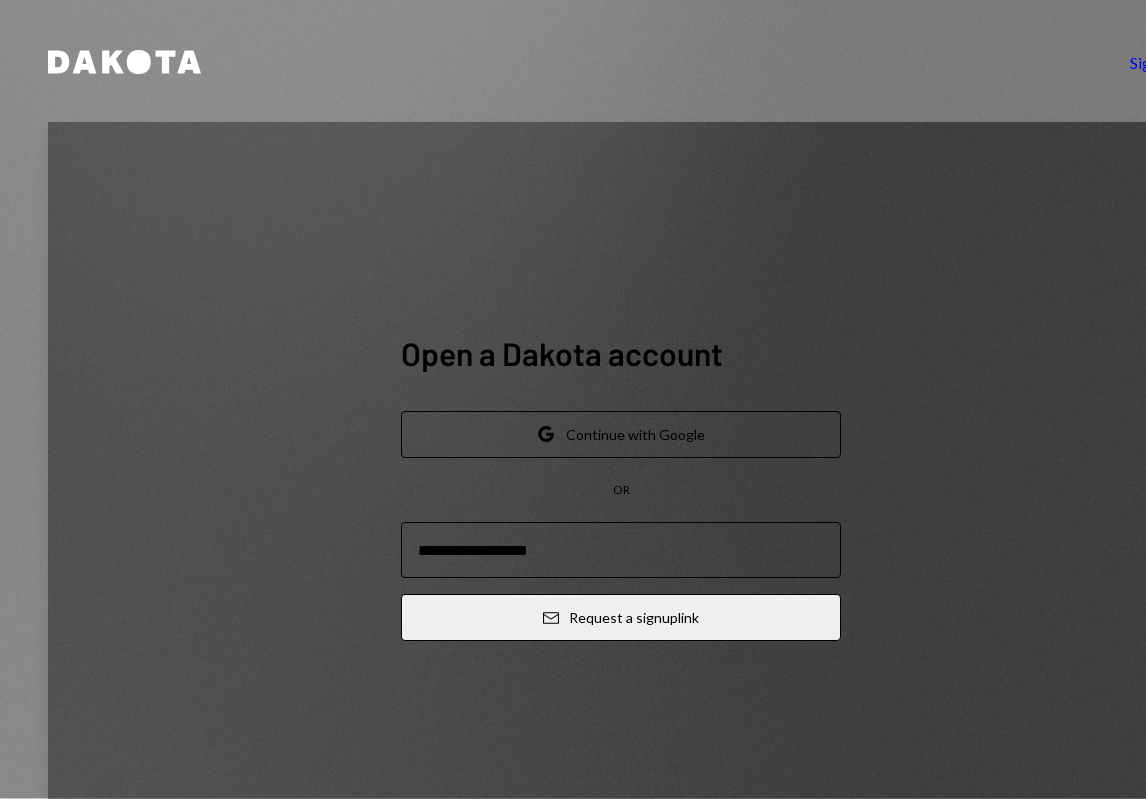 scroll, scrollTop: 0, scrollLeft: 0, axis: both 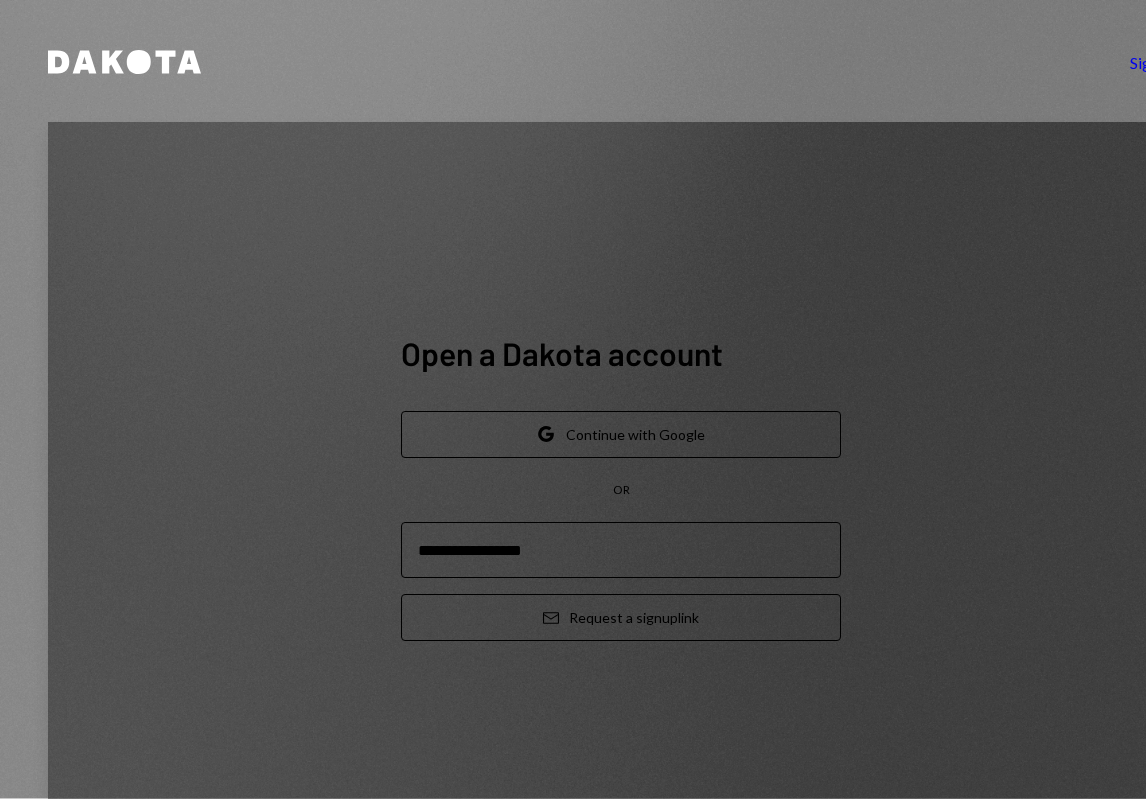 click on "Email Request a sign  up  link" at bounding box center (621, 617) 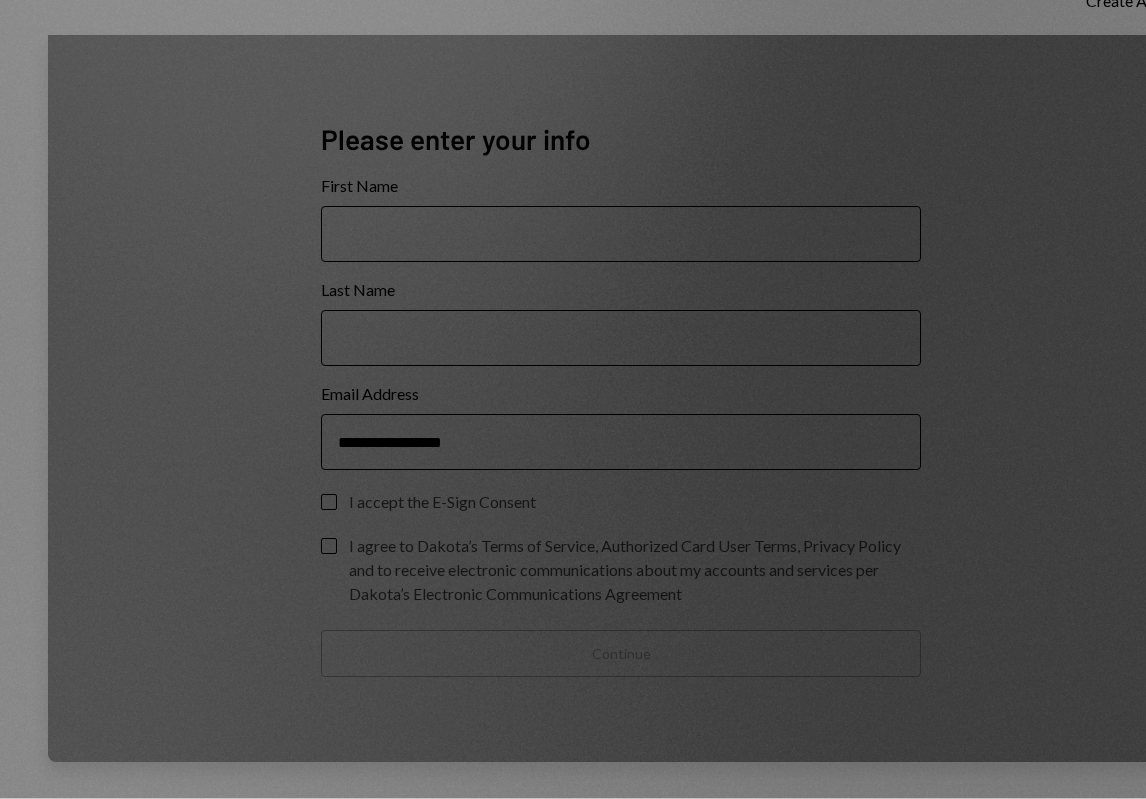 scroll, scrollTop: 0, scrollLeft: 0, axis: both 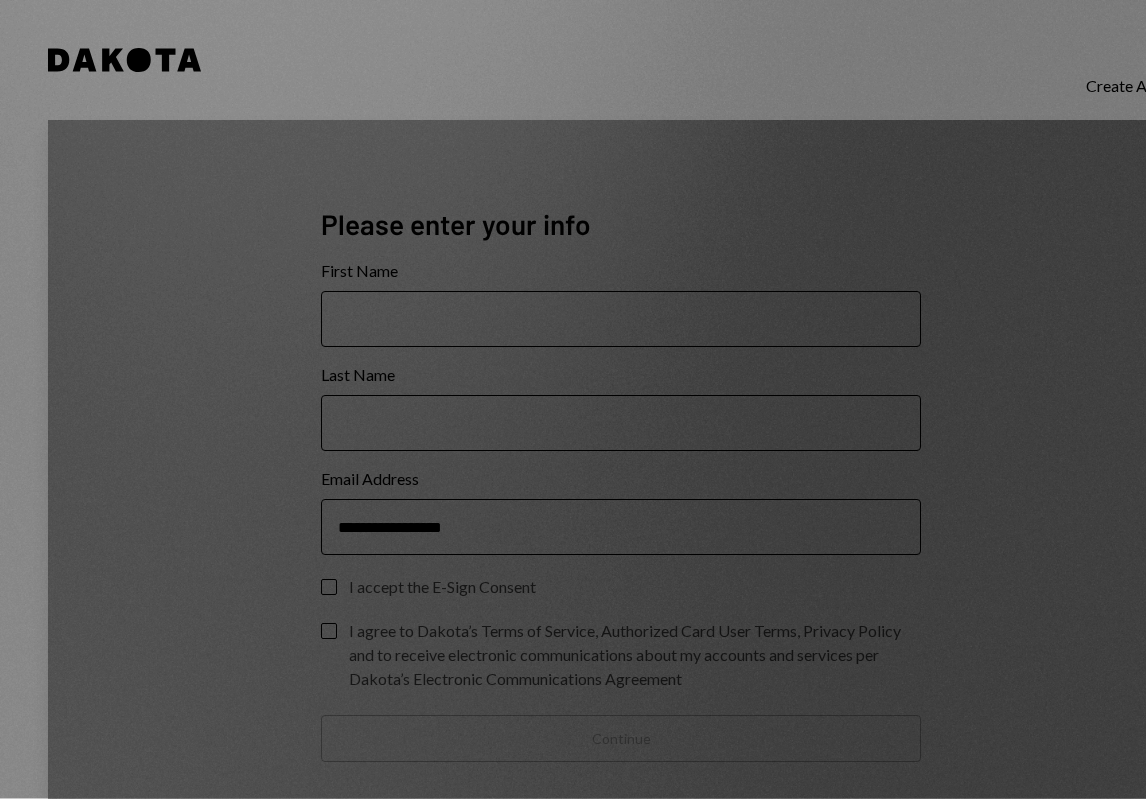 click on "First Name" at bounding box center (621, 319) 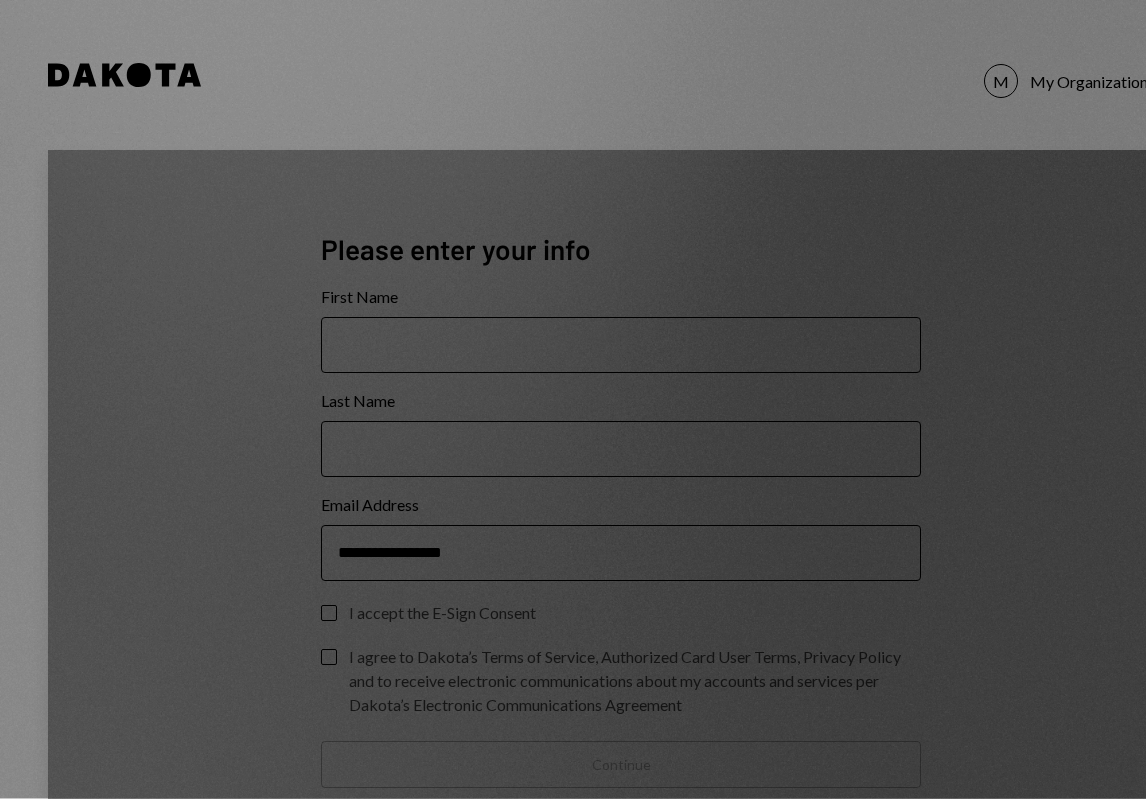 type on "*****" 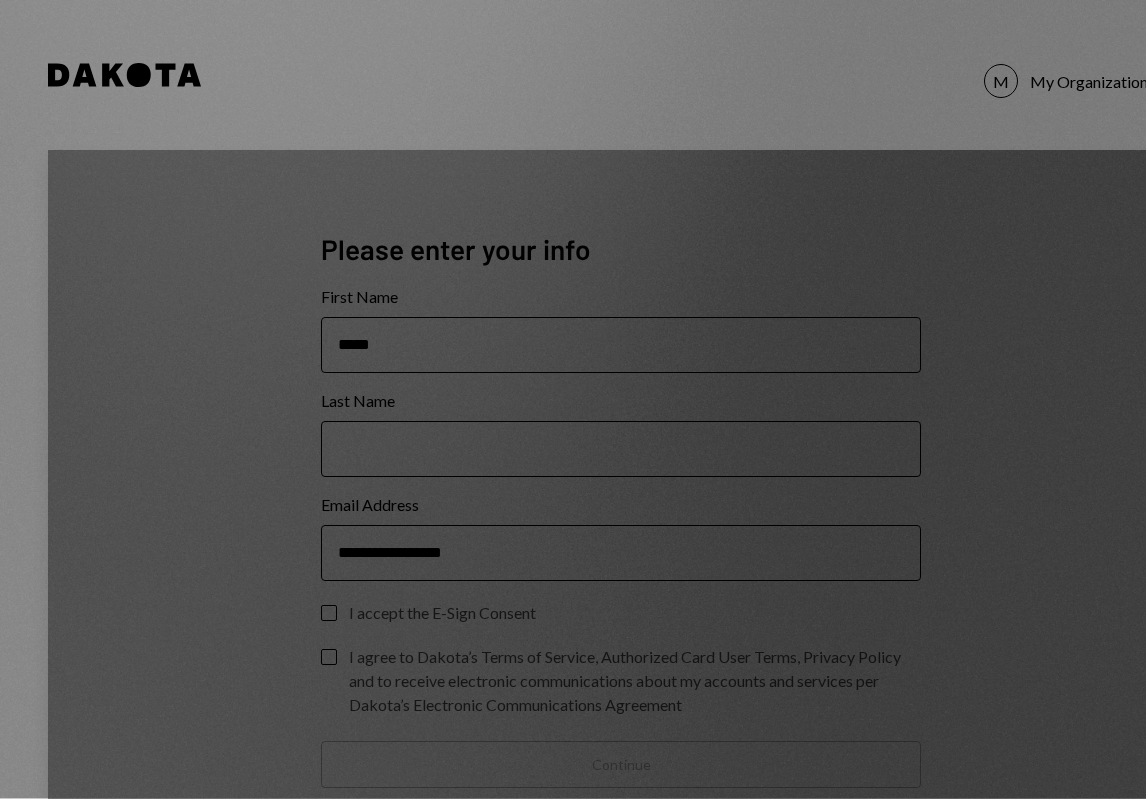 type on "*******" 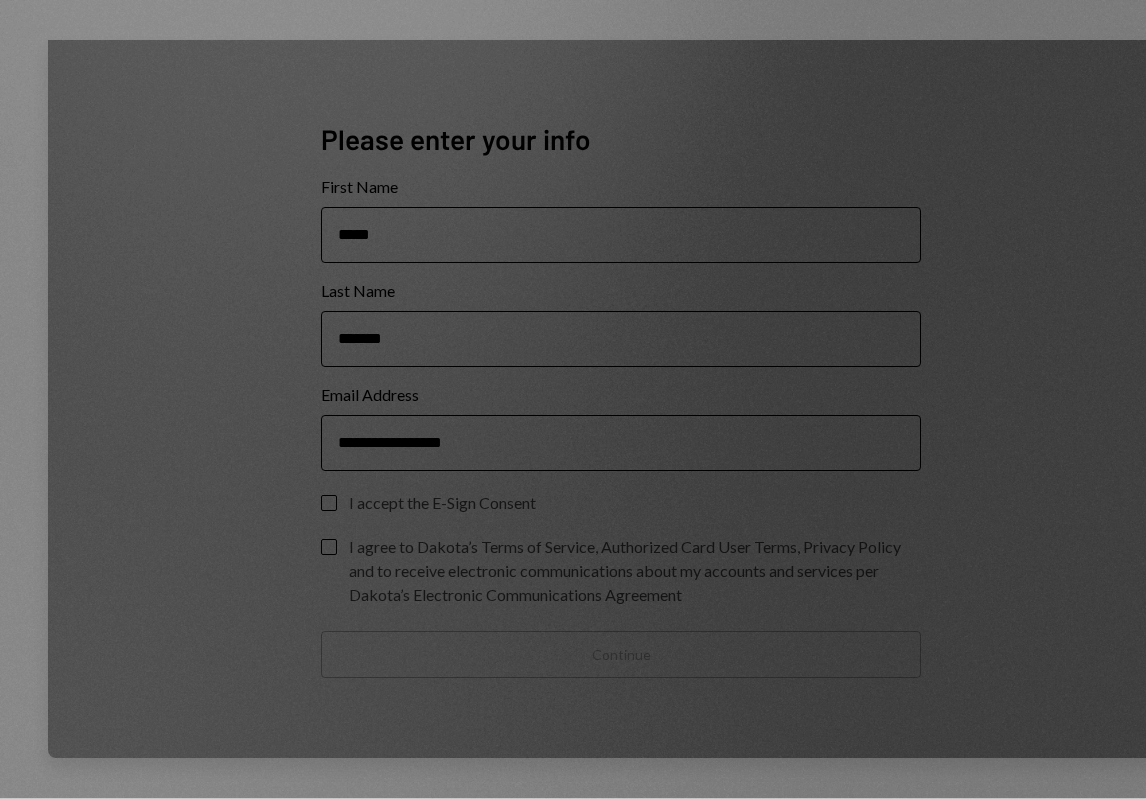 scroll, scrollTop: 113, scrollLeft: 0, axis: vertical 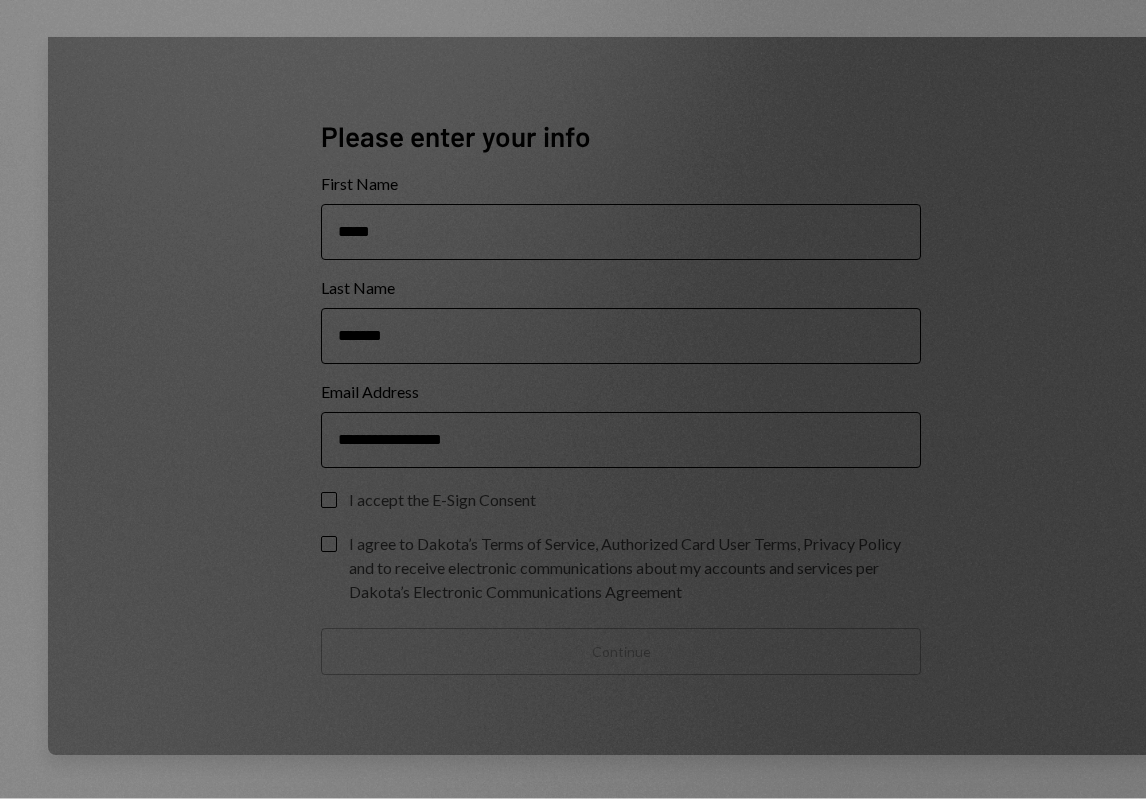 click on "I accept the   E-Sign Consent" at bounding box center (329, 500) 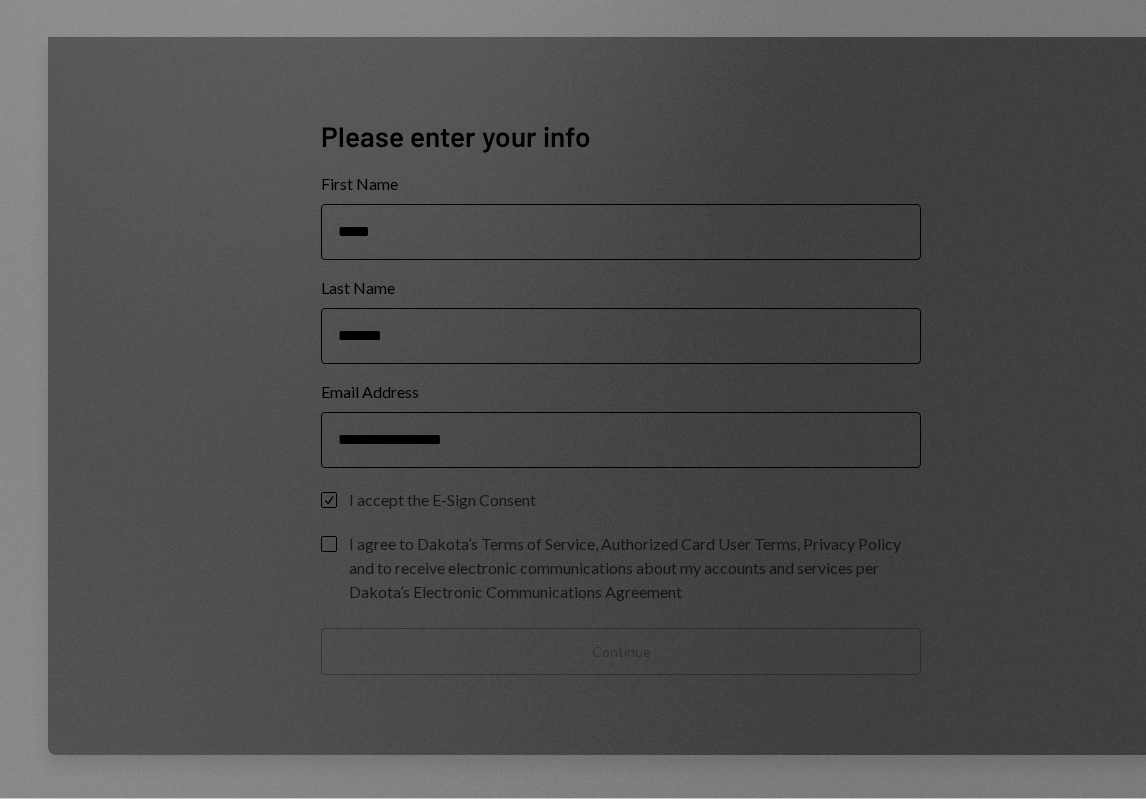 click on "I agree to Dakota’s   Terms of Service ,   Authorized Card User Terms ,   Privacy Policy   and to receive electronic communications about my accounts and services per Dakota’s Electronic Communications Agreement" at bounding box center (329, 544) 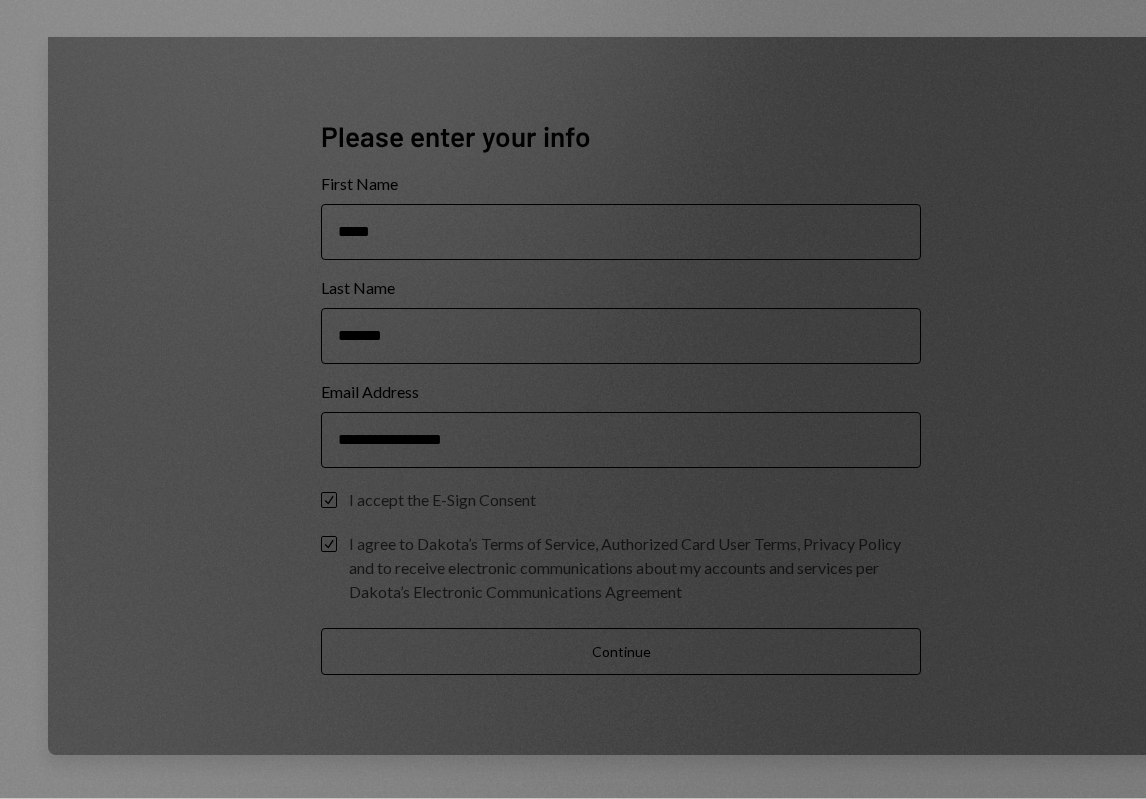 click on "Continue" at bounding box center (621, 651) 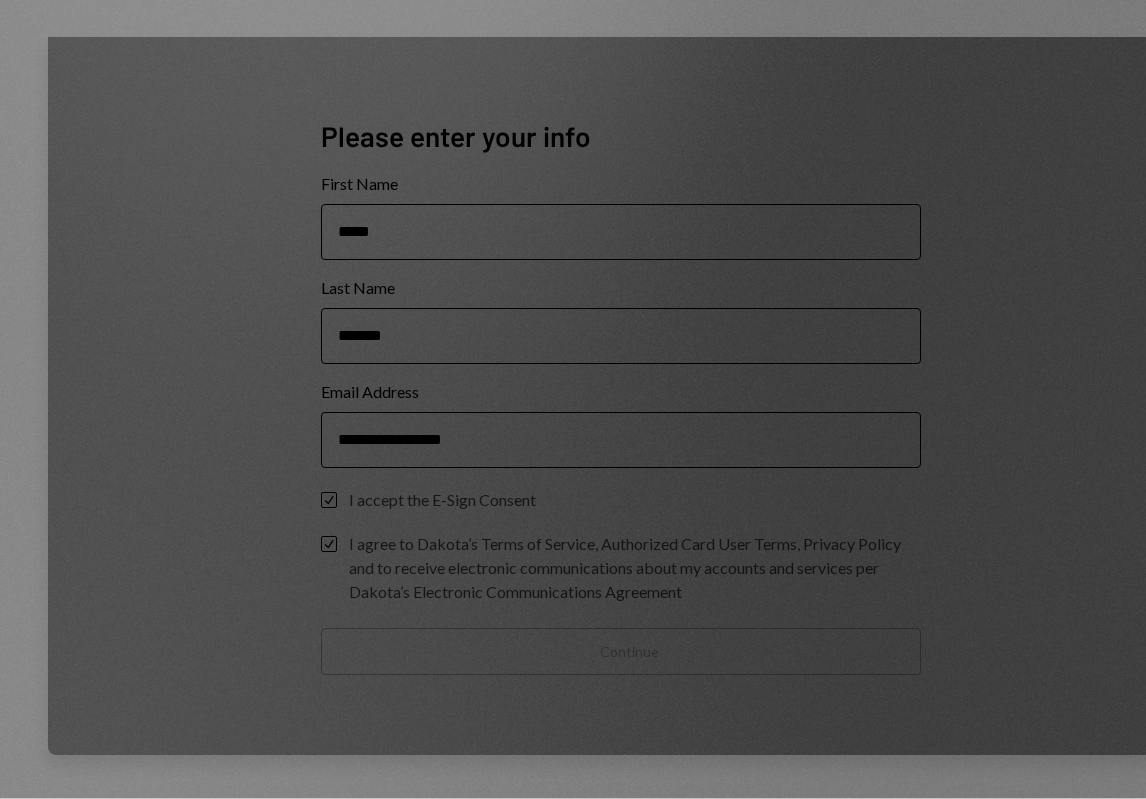 scroll, scrollTop: 36, scrollLeft: 0, axis: vertical 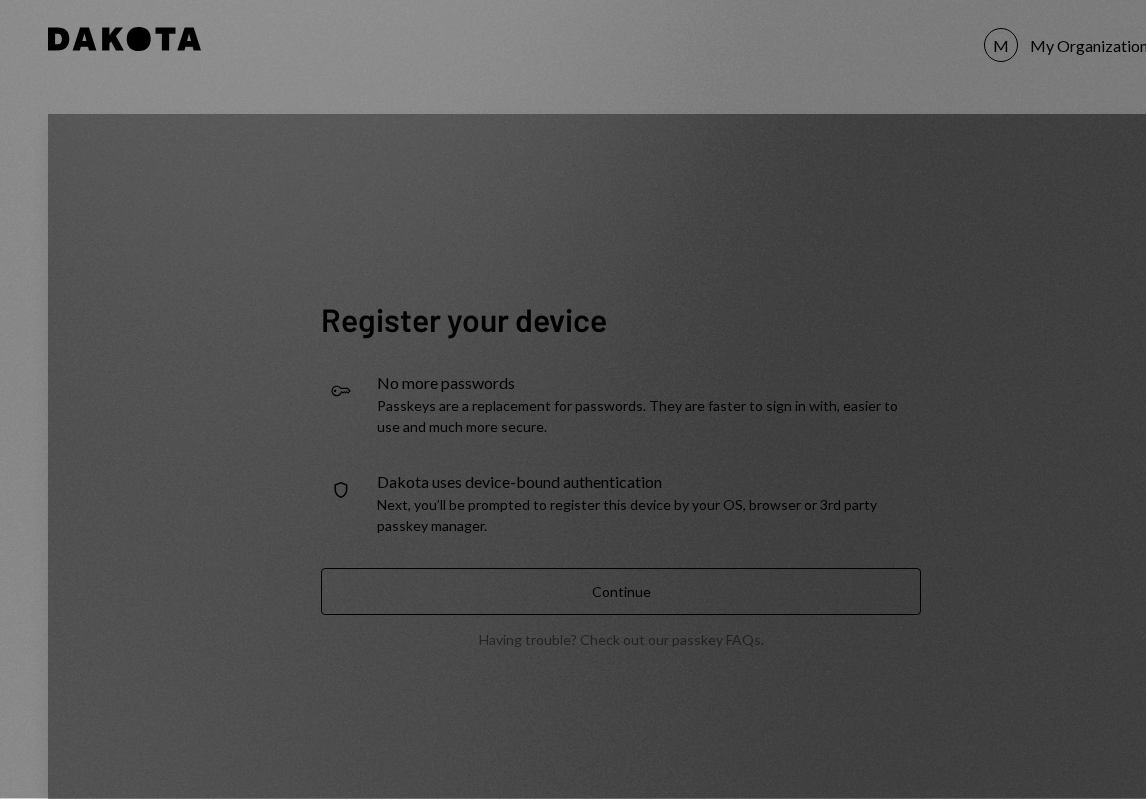 click on "Continue" at bounding box center (621, 591) 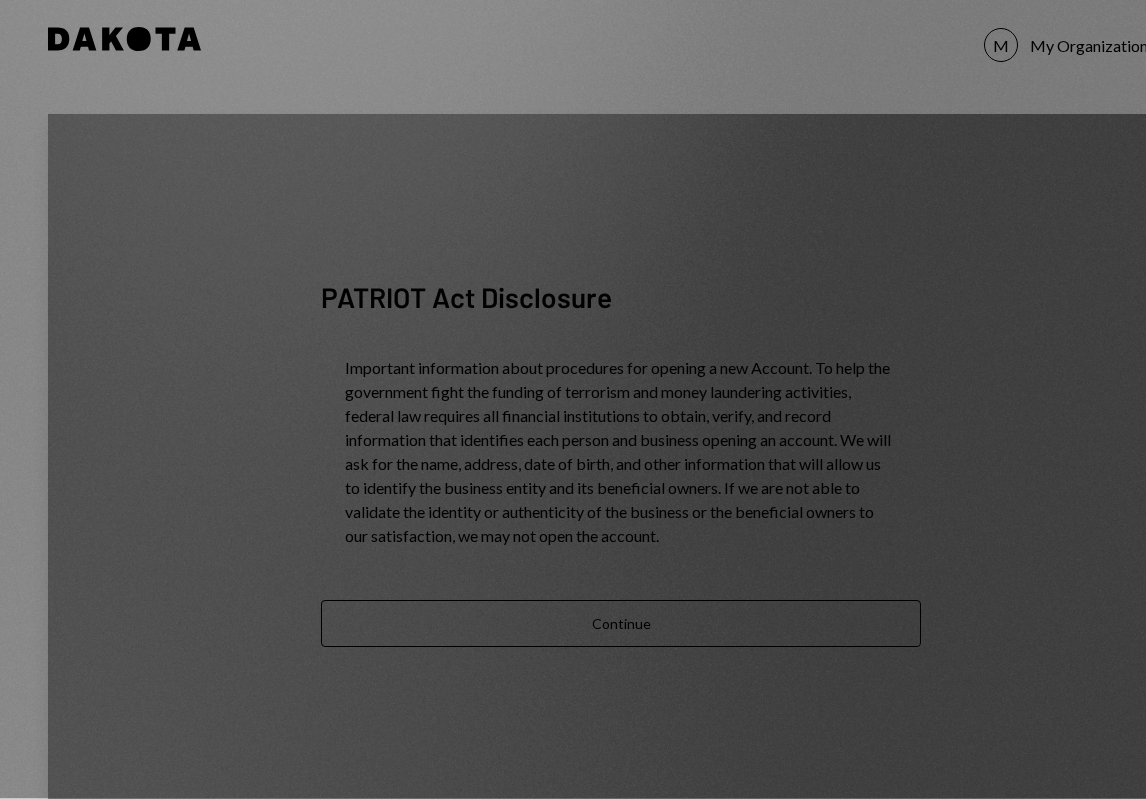 click on "Continue" at bounding box center (621, 623) 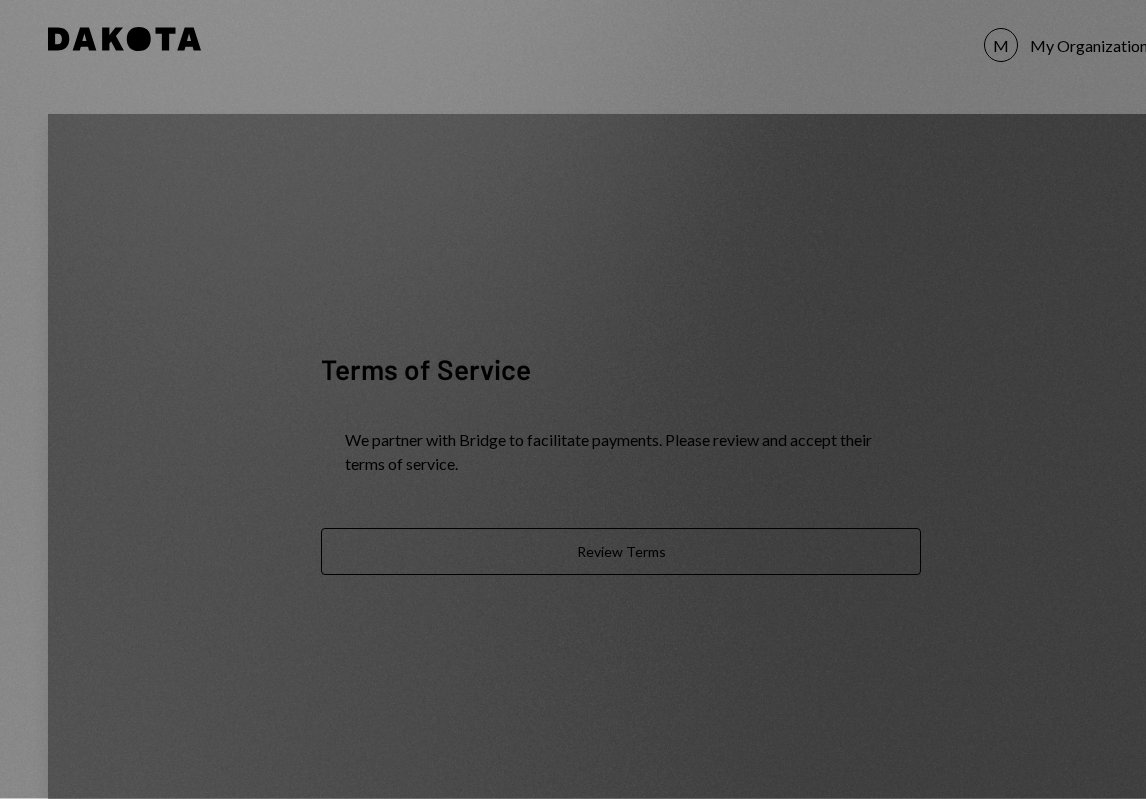 click on "Review Terms" at bounding box center [621, 551] 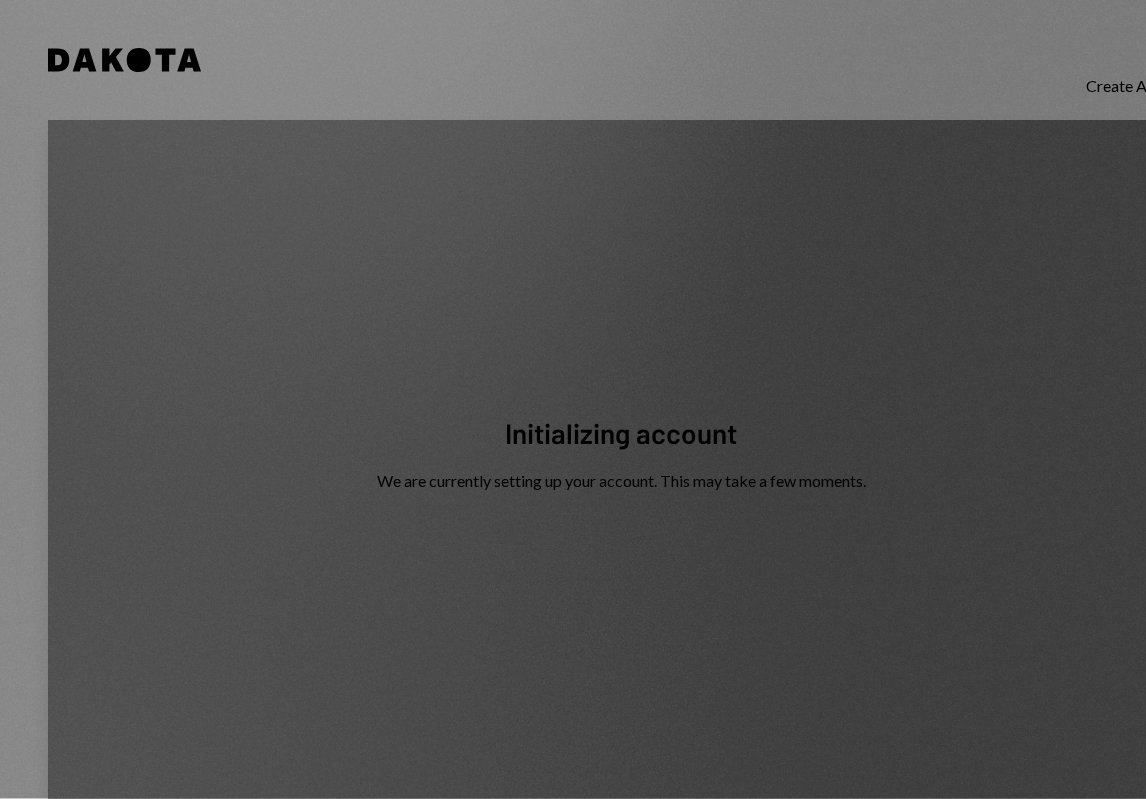 scroll, scrollTop: 0, scrollLeft: 0, axis: both 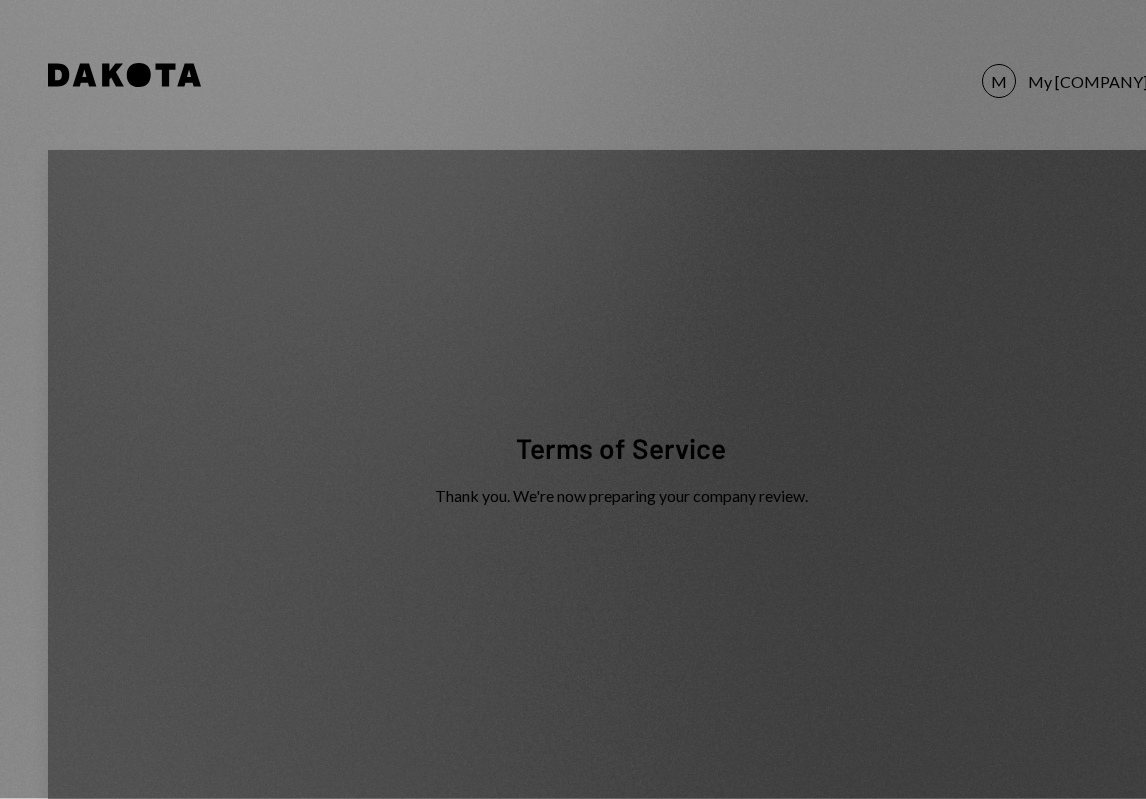 click on "Caret Down" at bounding box center [1171, 83] 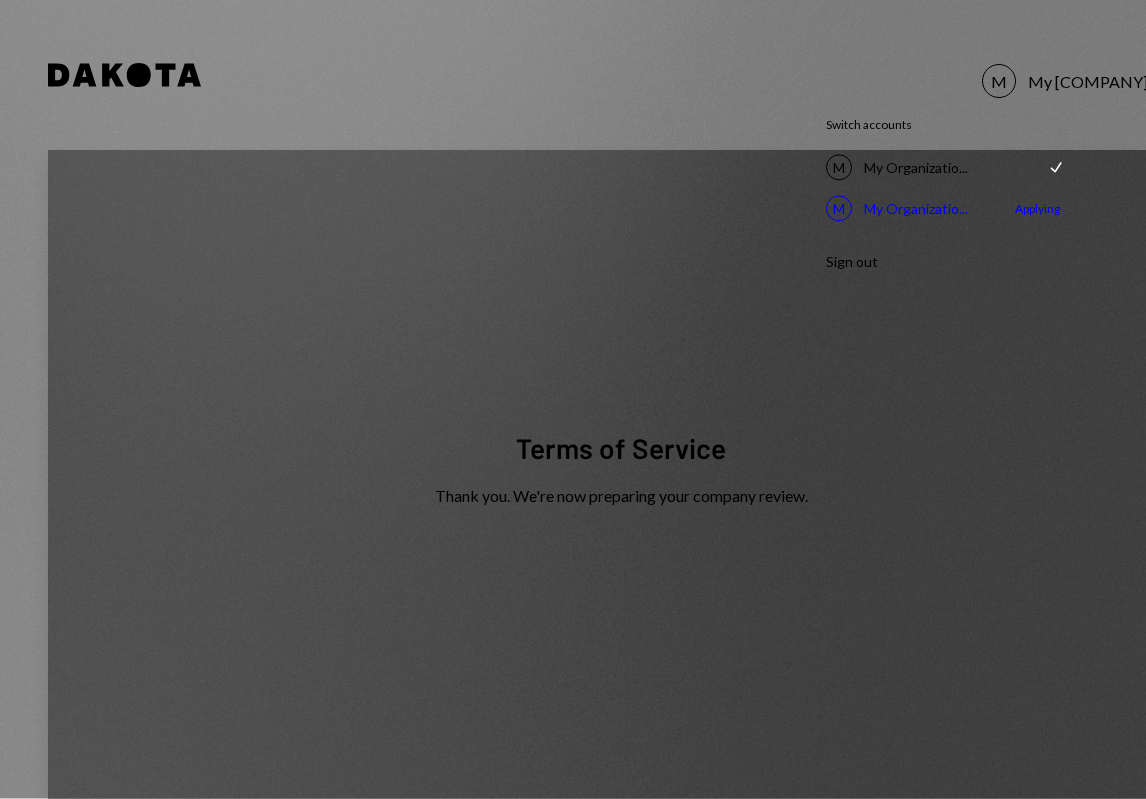 click on "My Organizatio..." at bounding box center (949, 167) 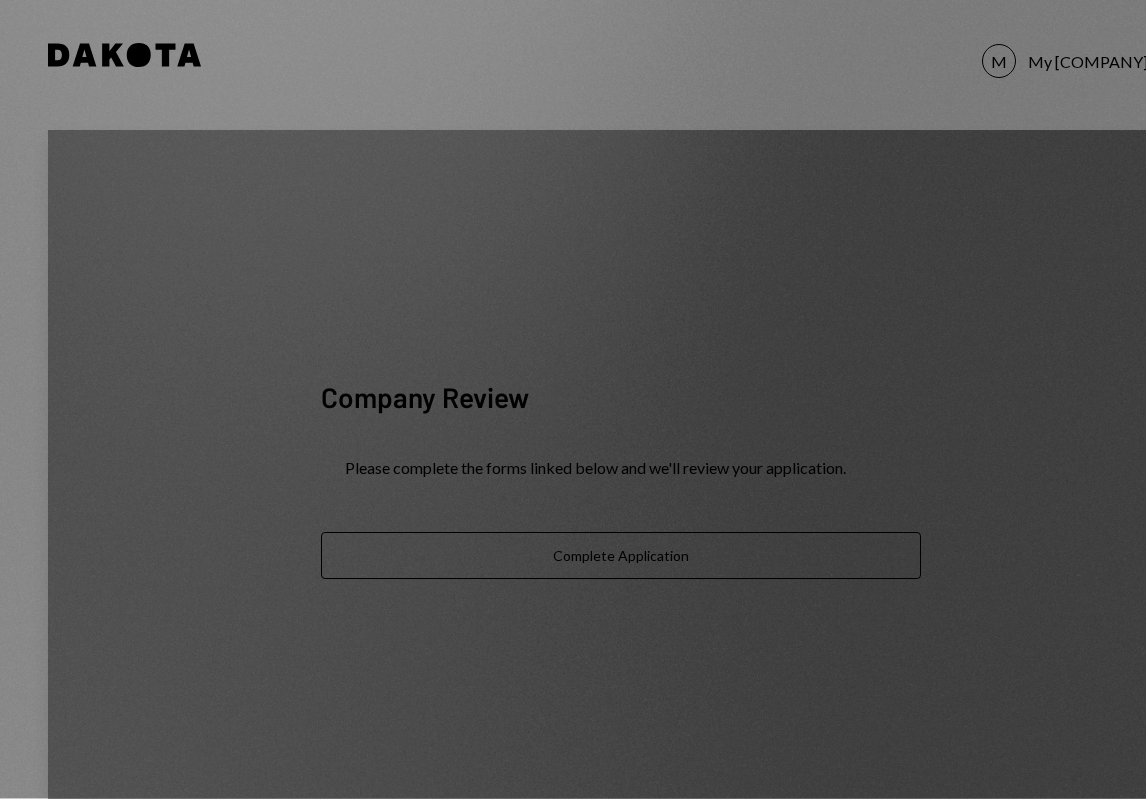 scroll, scrollTop: 36, scrollLeft: 0, axis: vertical 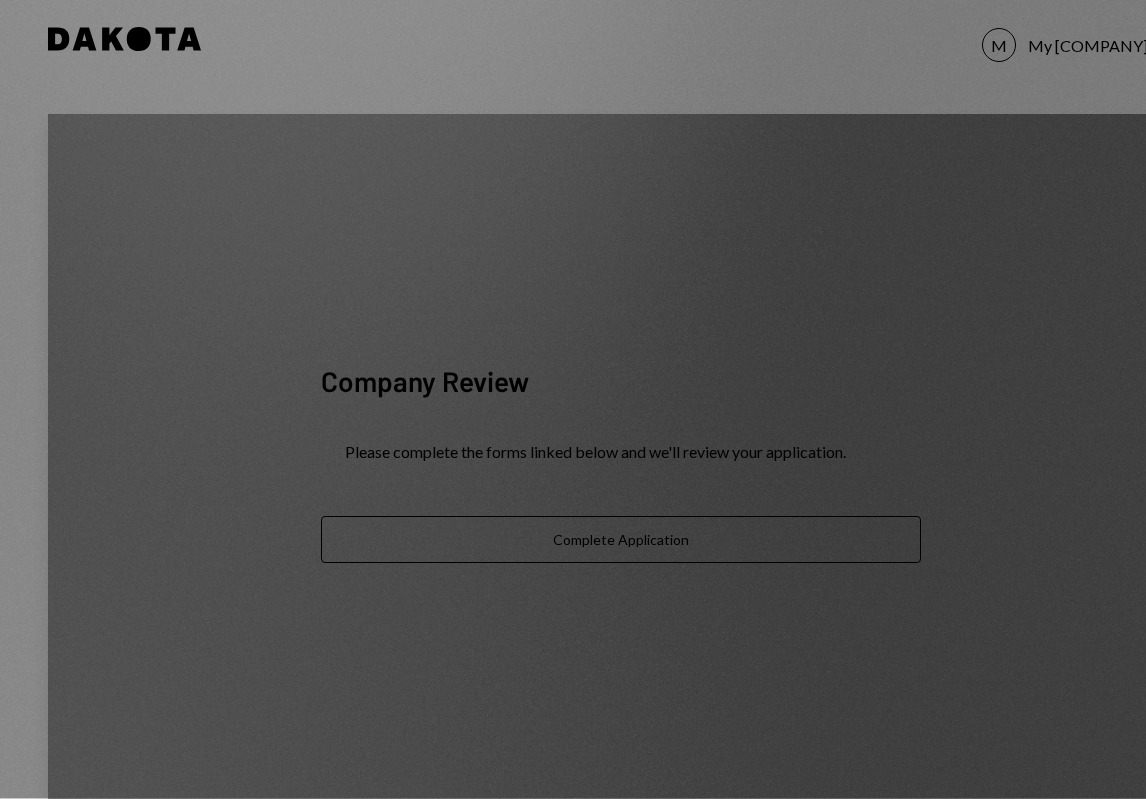 click on "Complete Application" at bounding box center (621, 539) 